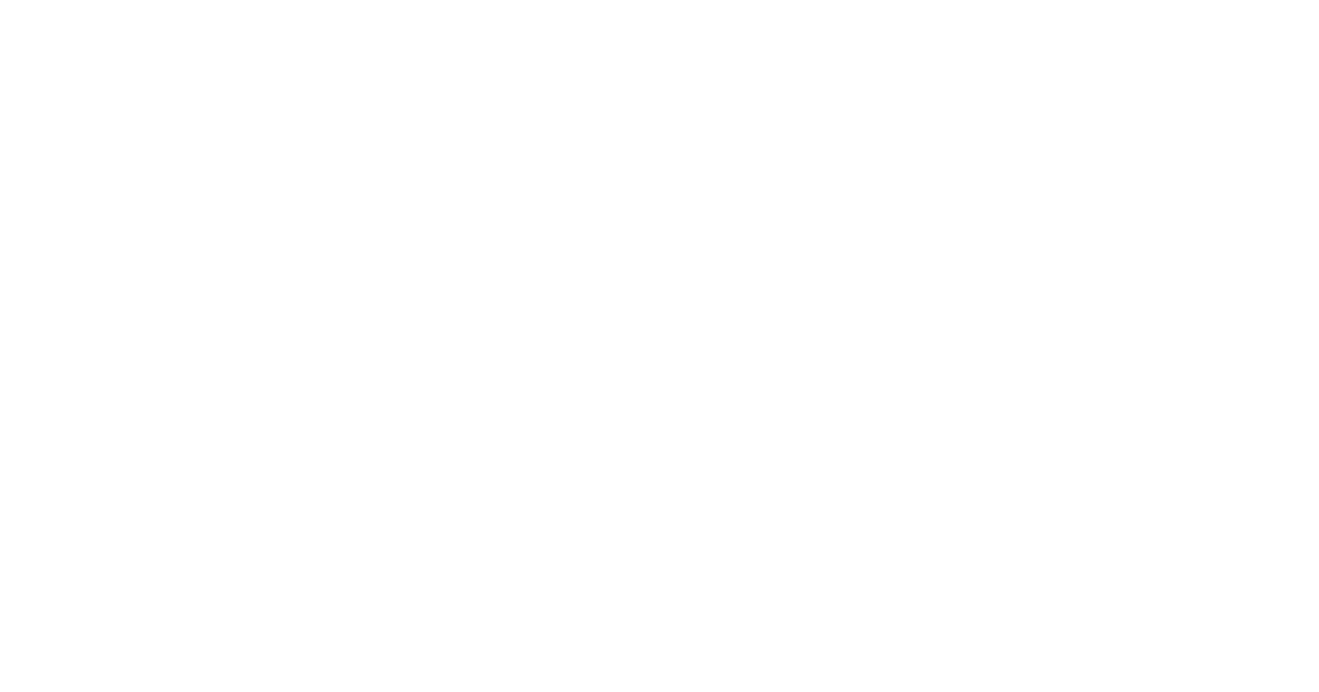 scroll, scrollTop: 0, scrollLeft: 0, axis: both 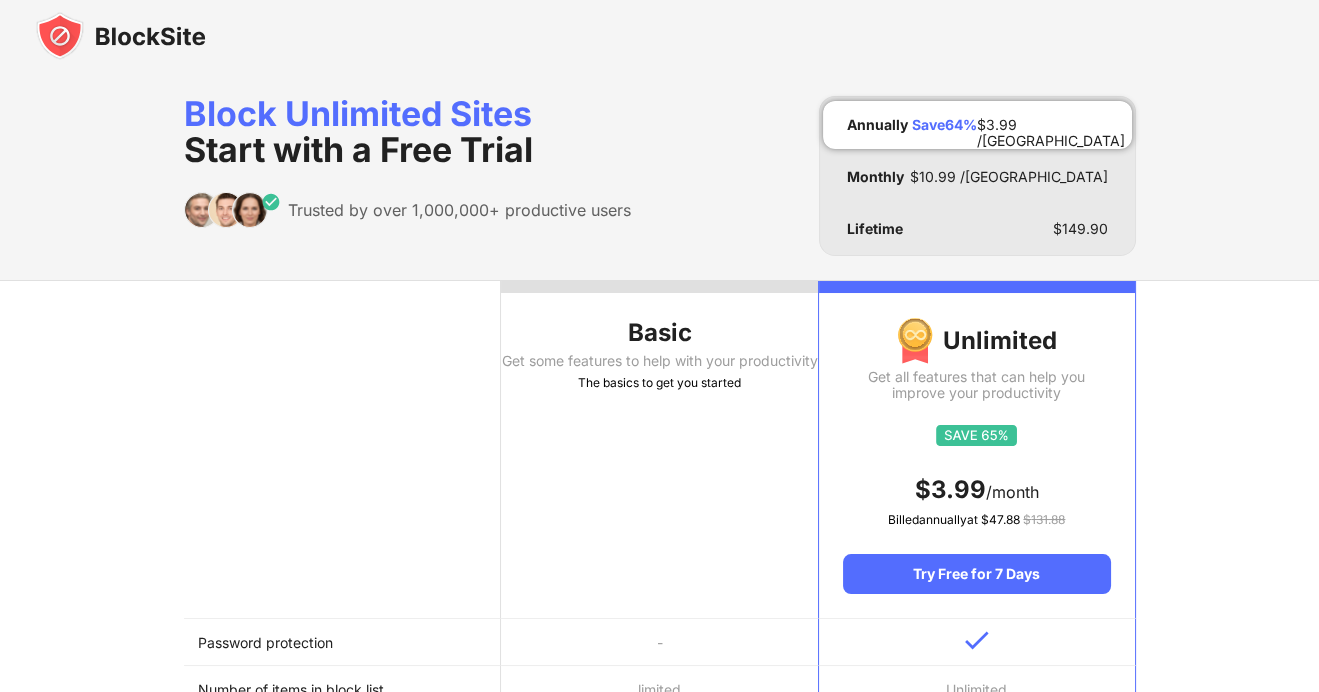 click at bounding box center [121, 36] 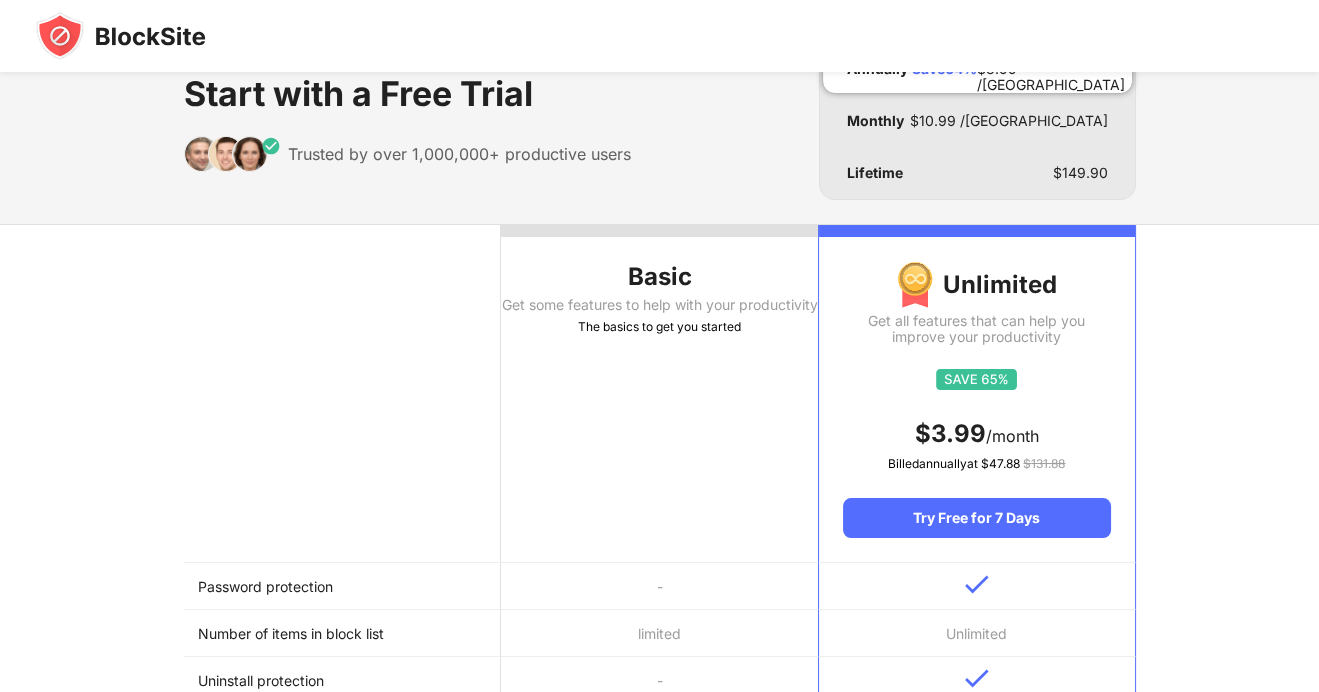 scroll, scrollTop: 0, scrollLeft: 0, axis: both 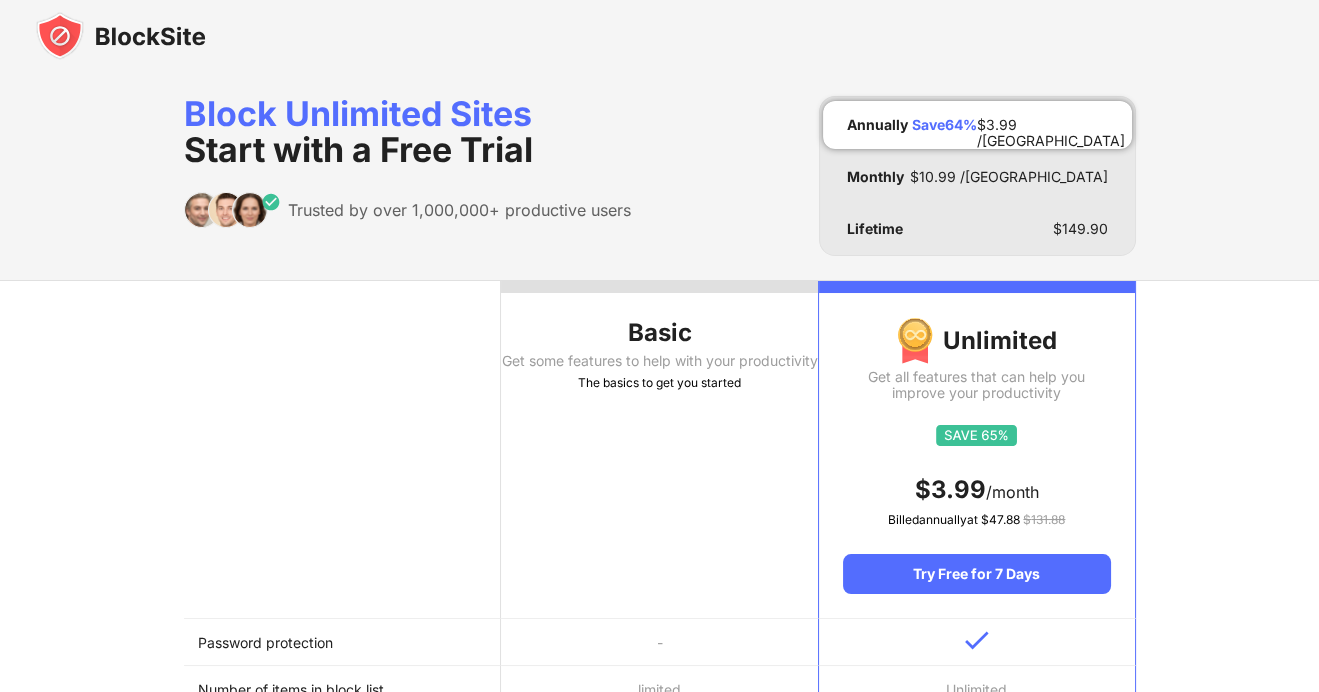 click at bounding box center [121, 36] 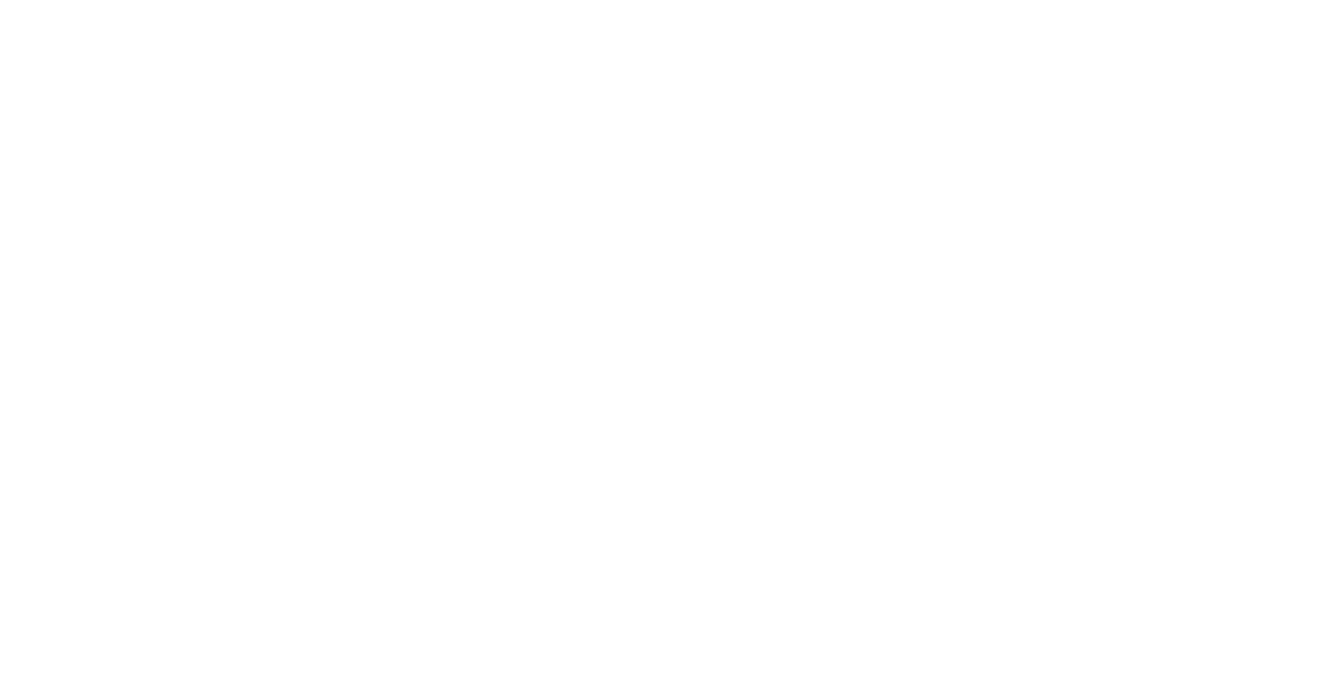 scroll, scrollTop: 0, scrollLeft: 0, axis: both 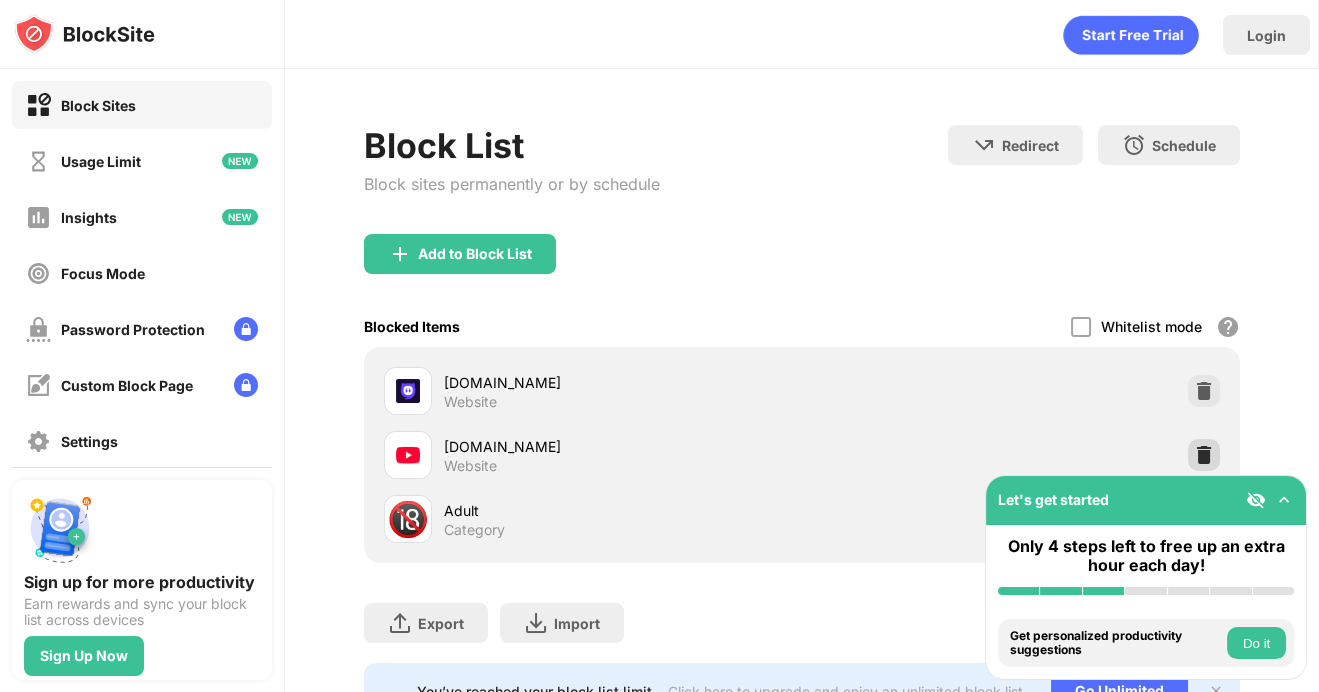click at bounding box center (1204, 455) 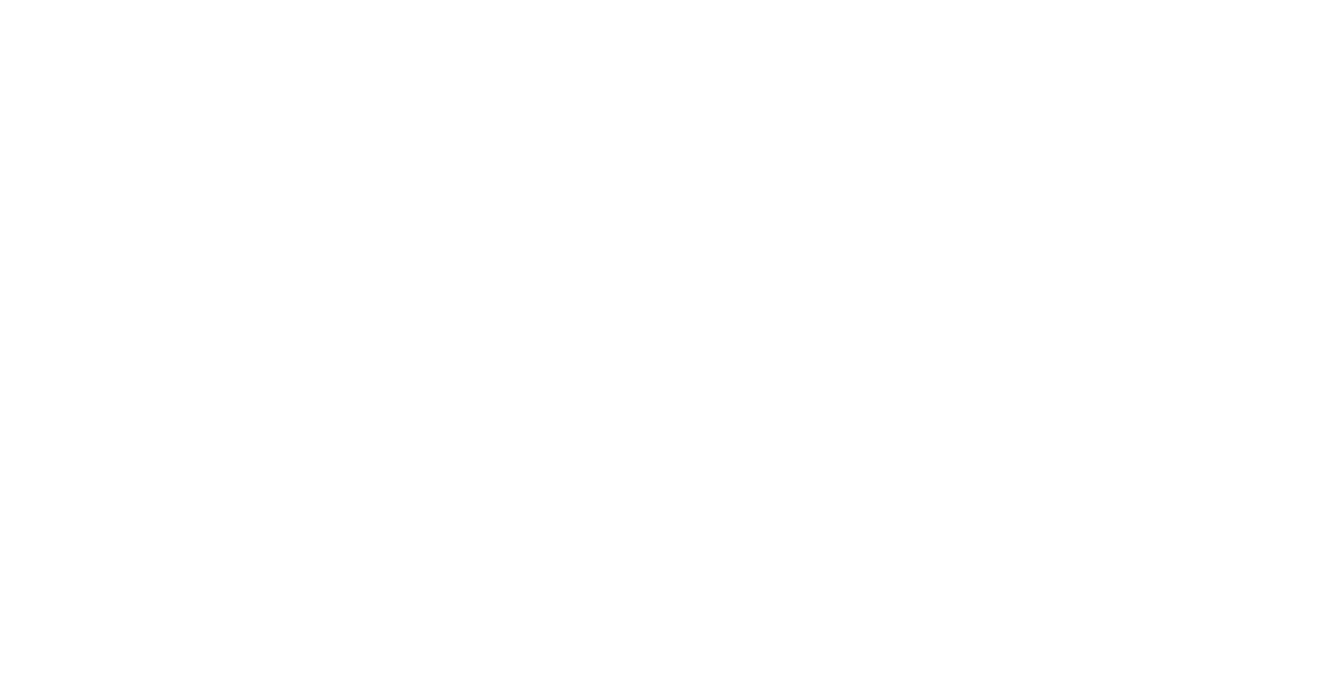 scroll, scrollTop: 0, scrollLeft: 0, axis: both 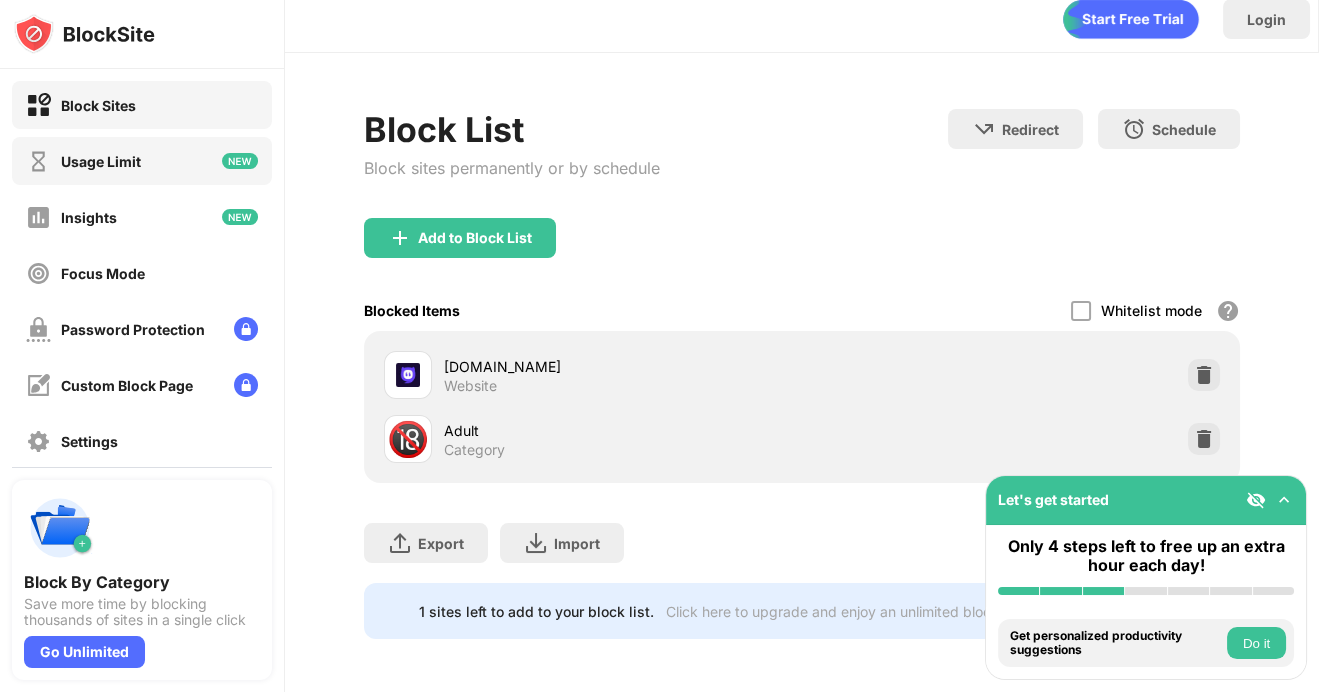 click on "Usage Limit" at bounding box center [142, 161] 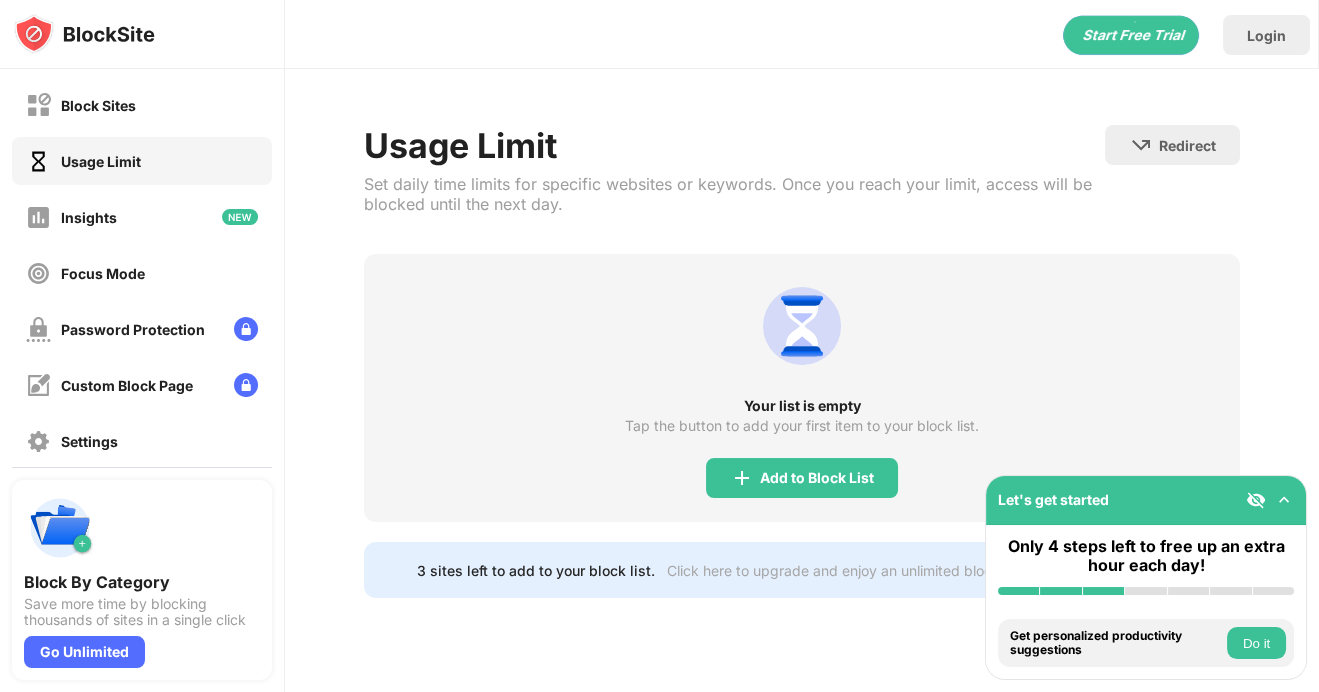 scroll, scrollTop: 0, scrollLeft: 0, axis: both 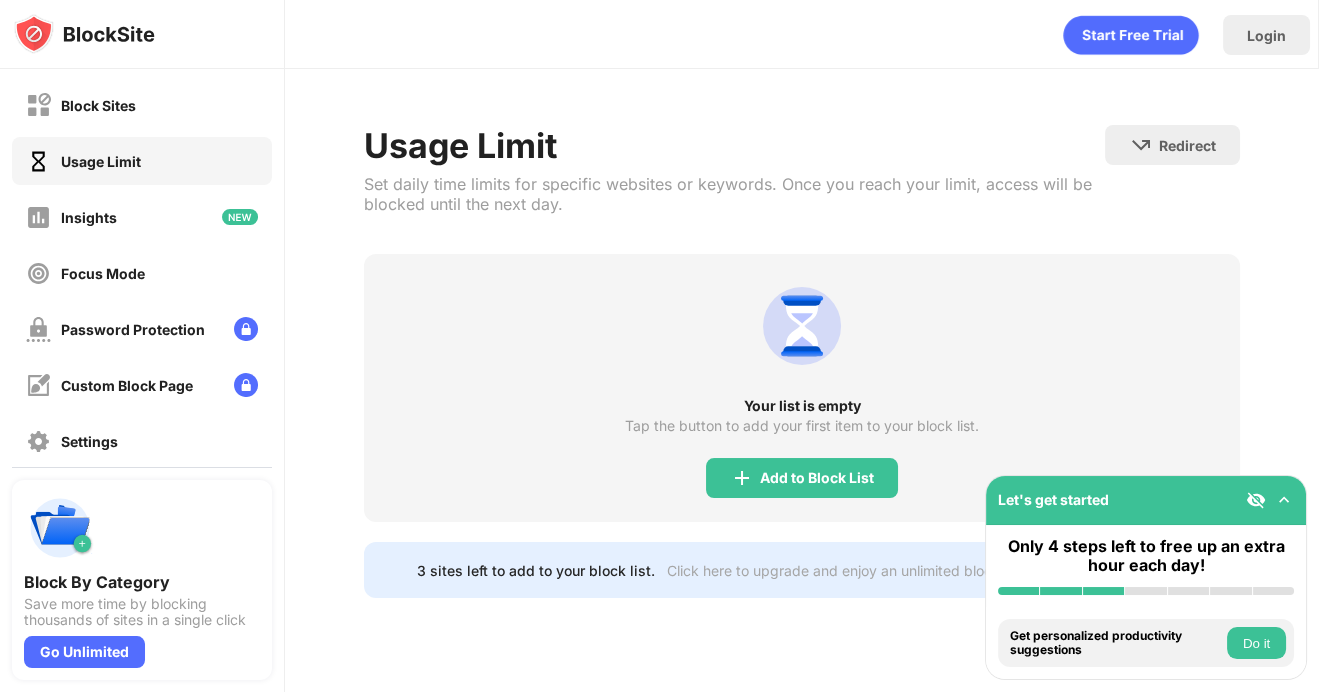 click on "Block Sites Usage Limit Insights Focus Mode Password Protection Custom Block Page Settings About" at bounding box center [142, 301] 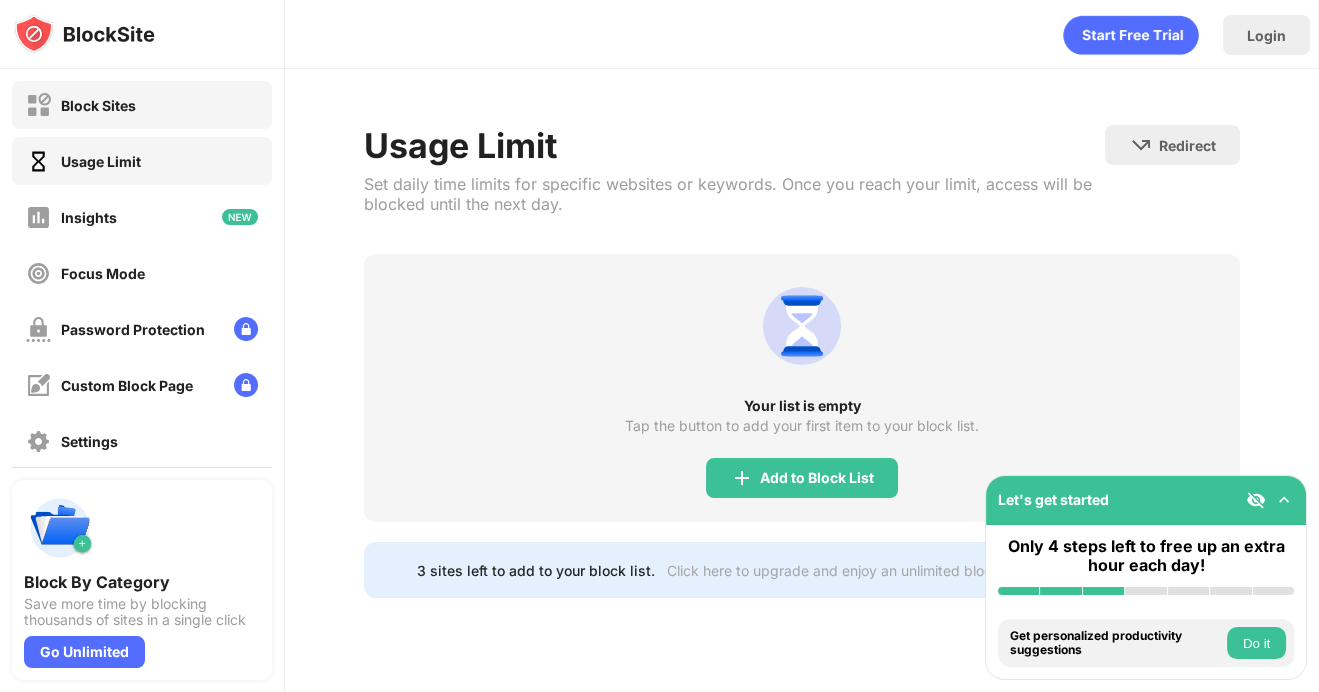 click on "Block Sites" at bounding box center [142, 105] 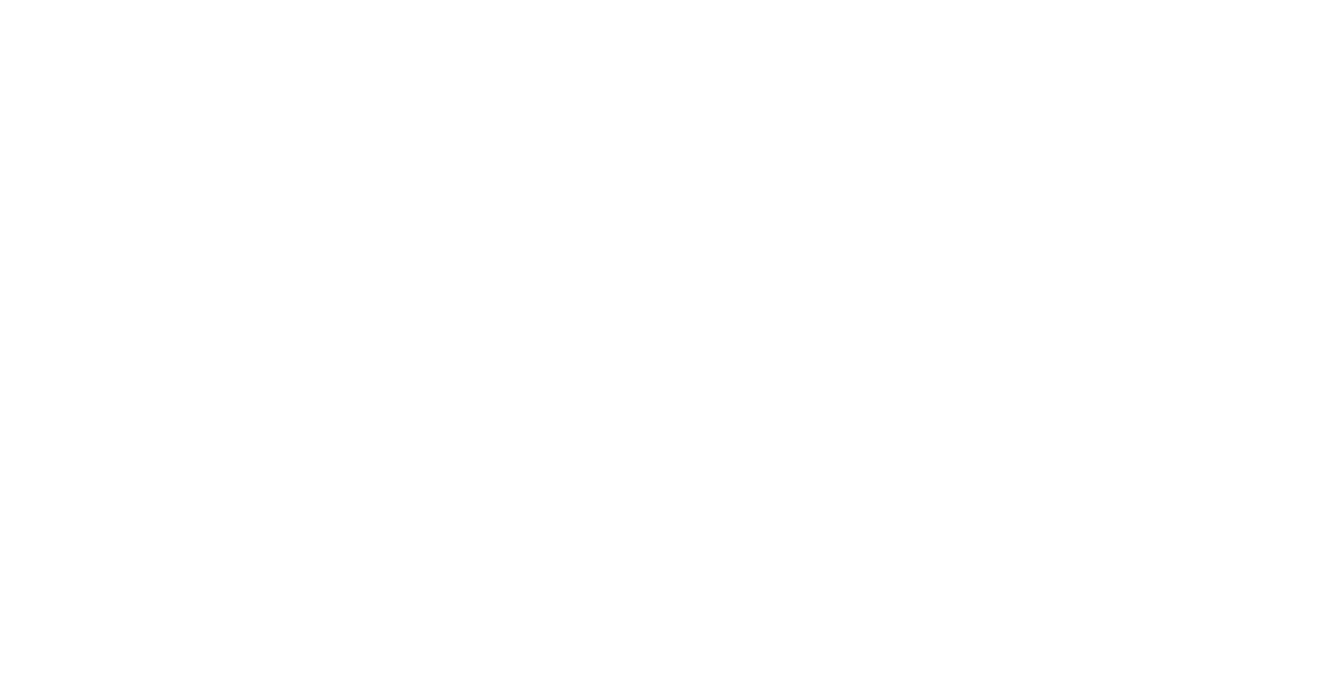 scroll, scrollTop: 0, scrollLeft: 0, axis: both 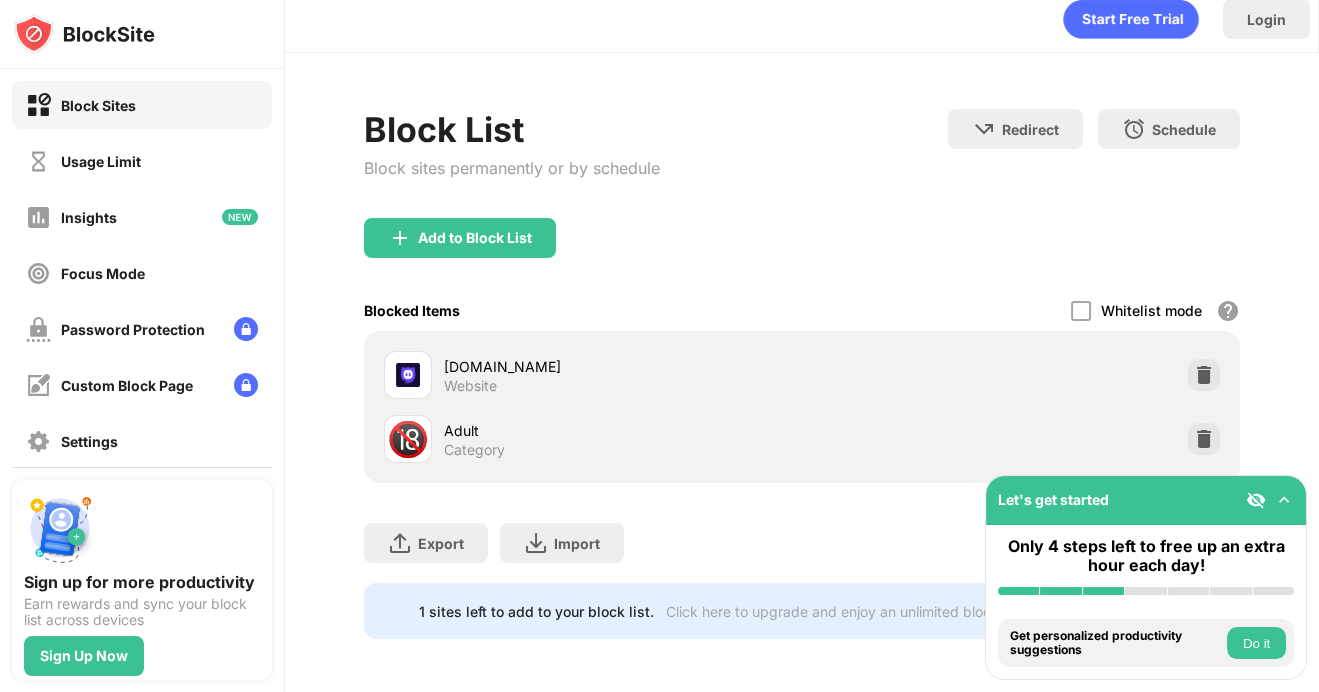 click at bounding box center (1284, 500) 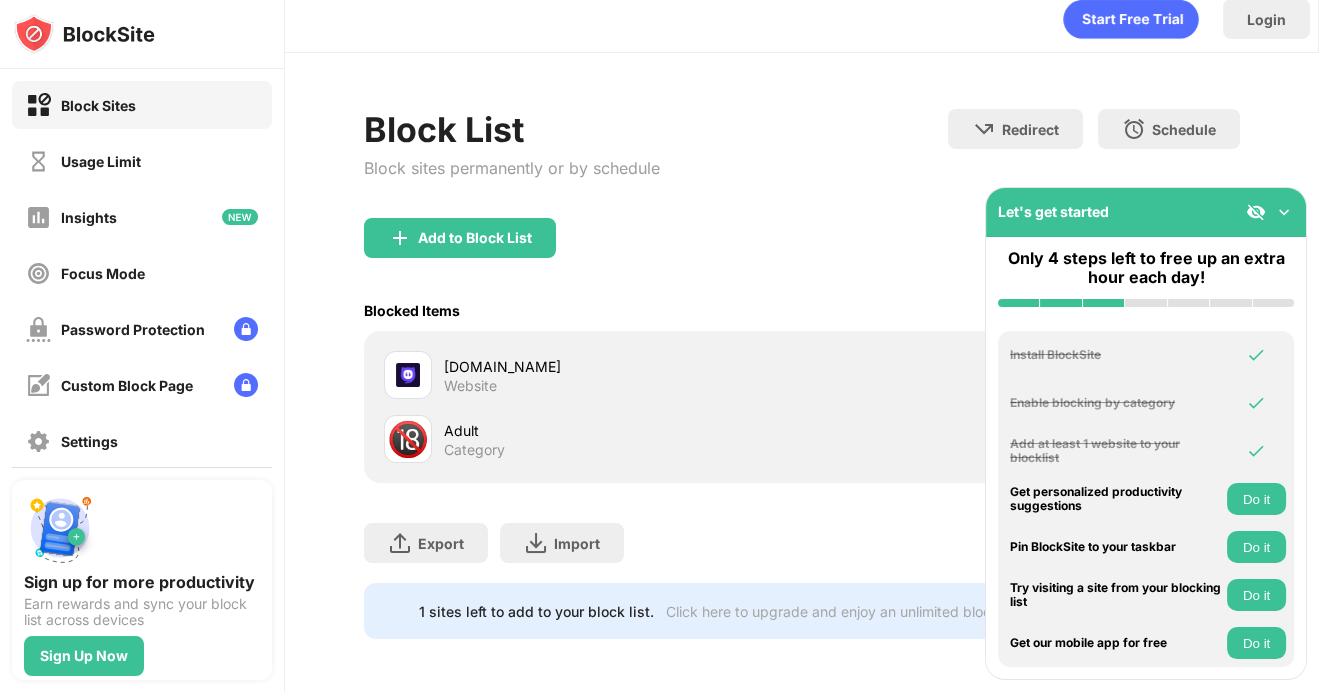 click on "Block List Block sites permanently or by schedule Redirect Choose a site to be redirected to when blocking is active Schedule Select which days and timeframes the block list will be active" at bounding box center (802, 163) 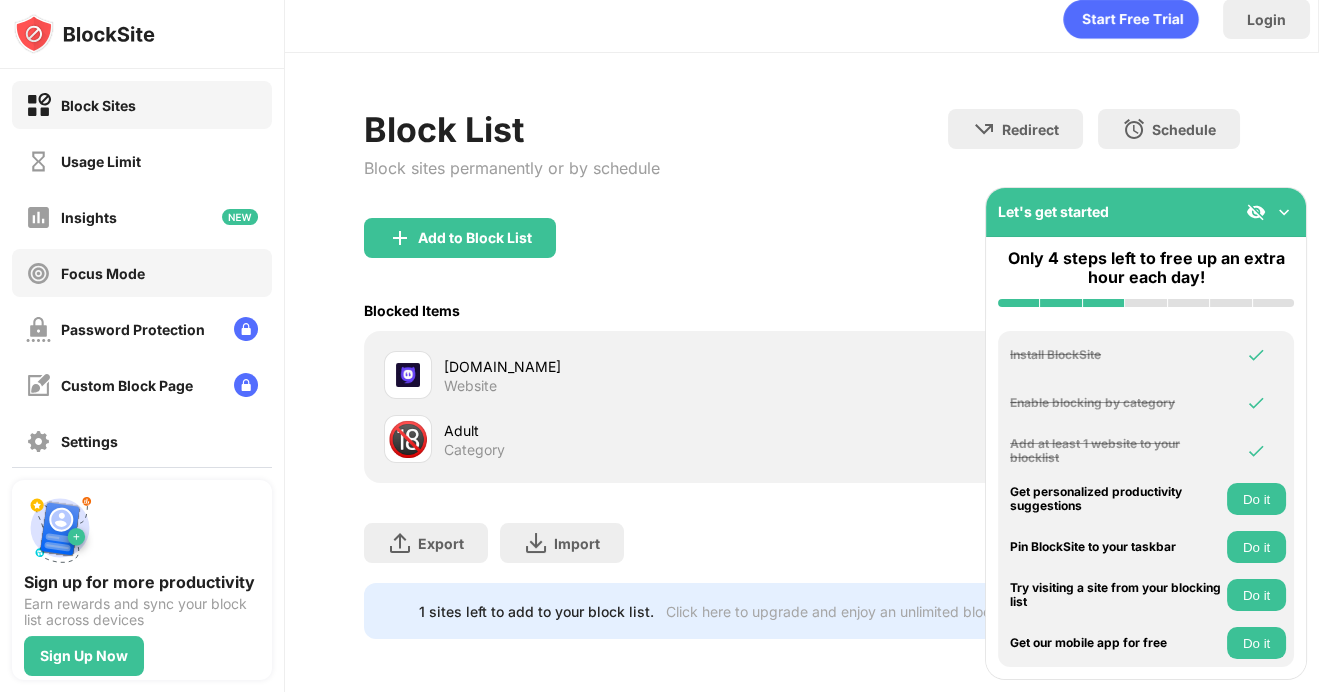 click on "Focus Mode" at bounding box center [142, 273] 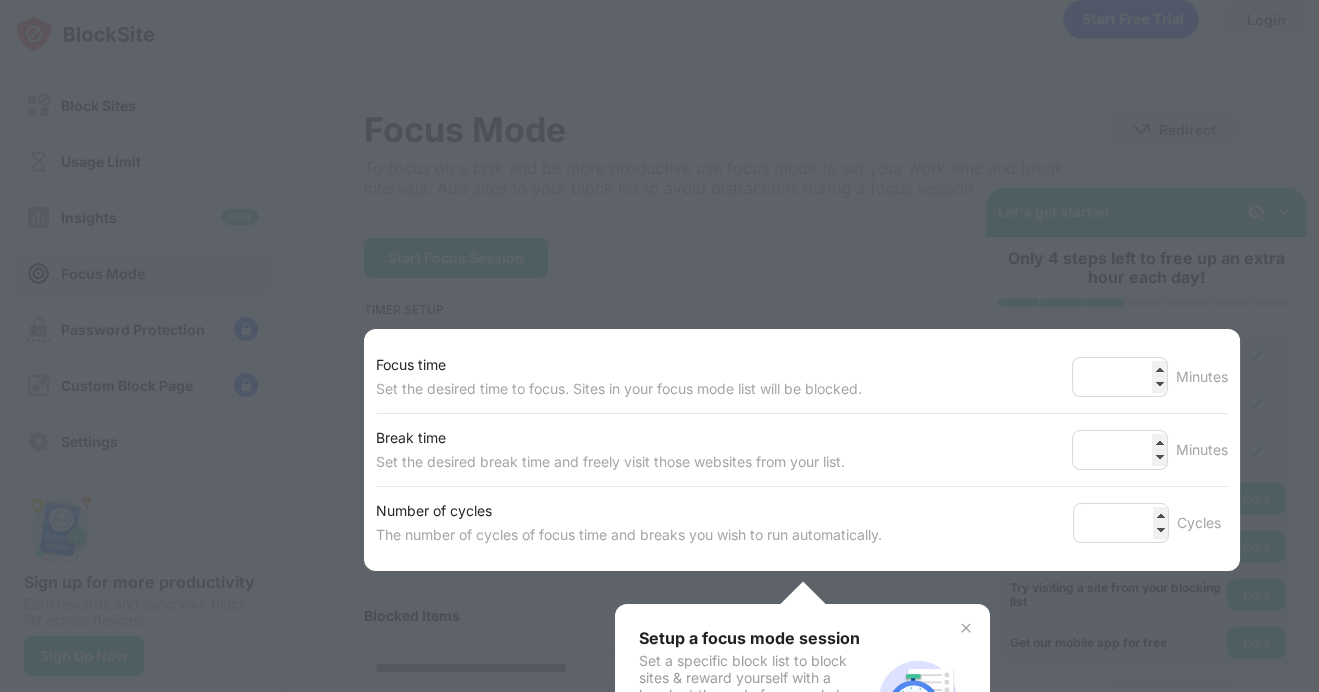 click on "Focus time Set the desired time to focus. Sites in your focus mode list will be blocked. ** Minutes Break time Set the desired break time and freely visit those websites from your list. * Minutes Number of cycles The number of cycles of focus time and breaks you wish to run automatically. * Cycles" at bounding box center (802, 450) 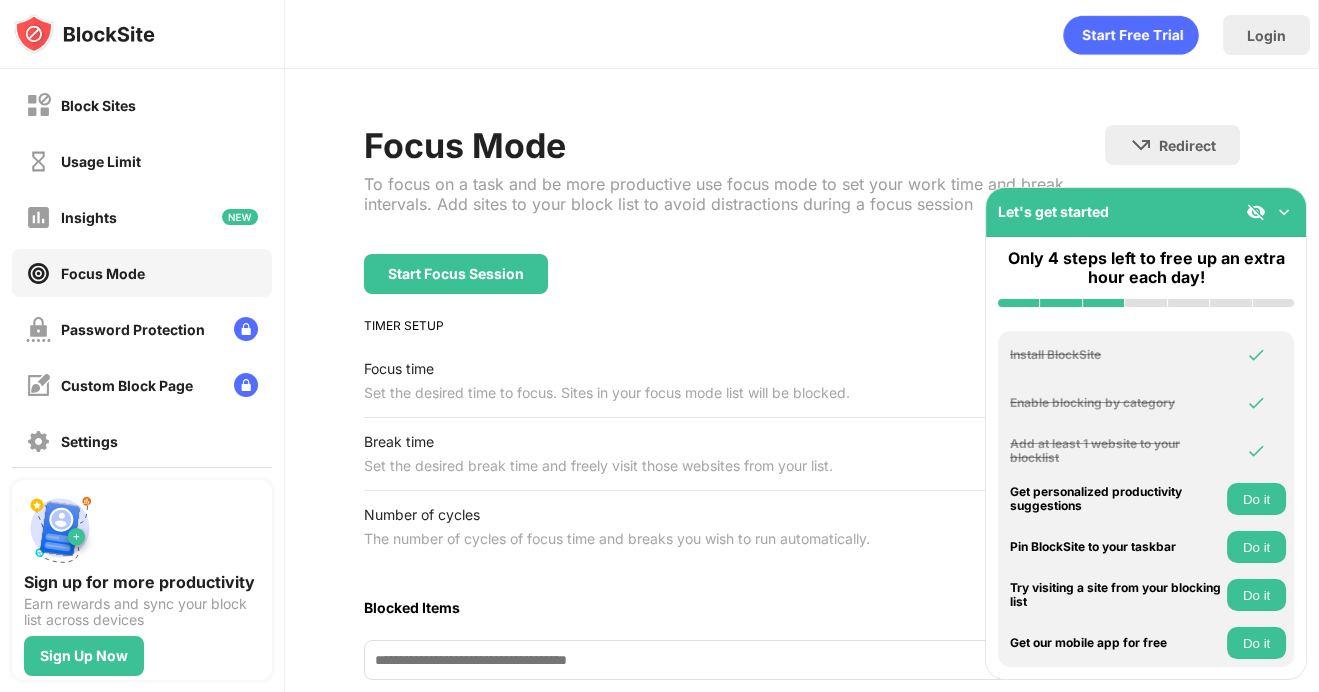 scroll, scrollTop: 402, scrollLeft: 0, axis: vertical 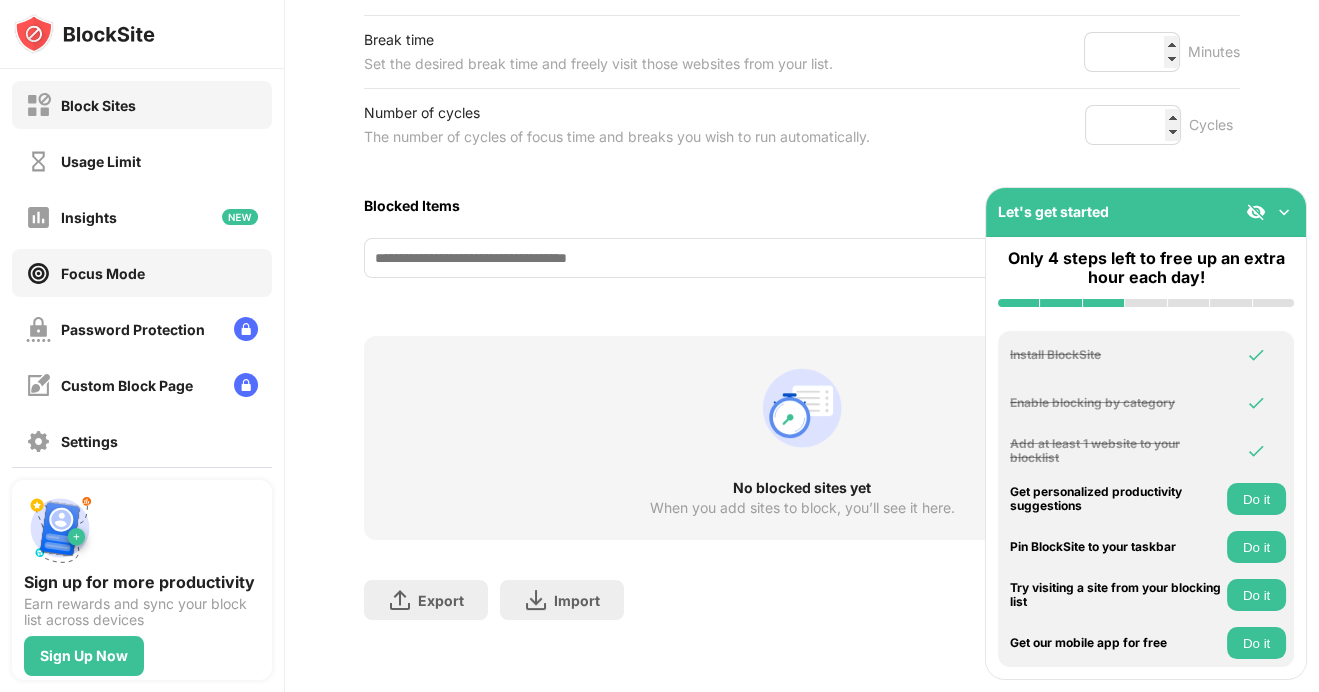 click on "Block Sites" at bounding box center (81, 105) 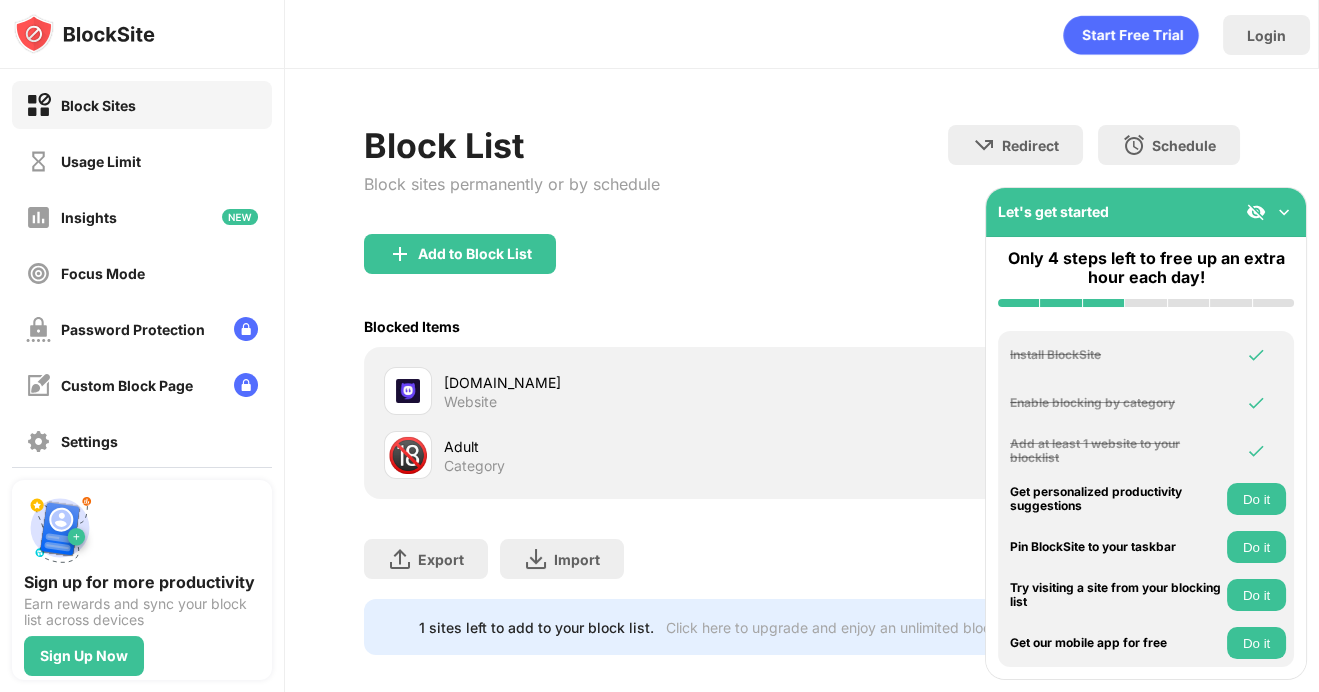 scroll, scrollTop: 16, scrollLeft: 0, axis: vertical 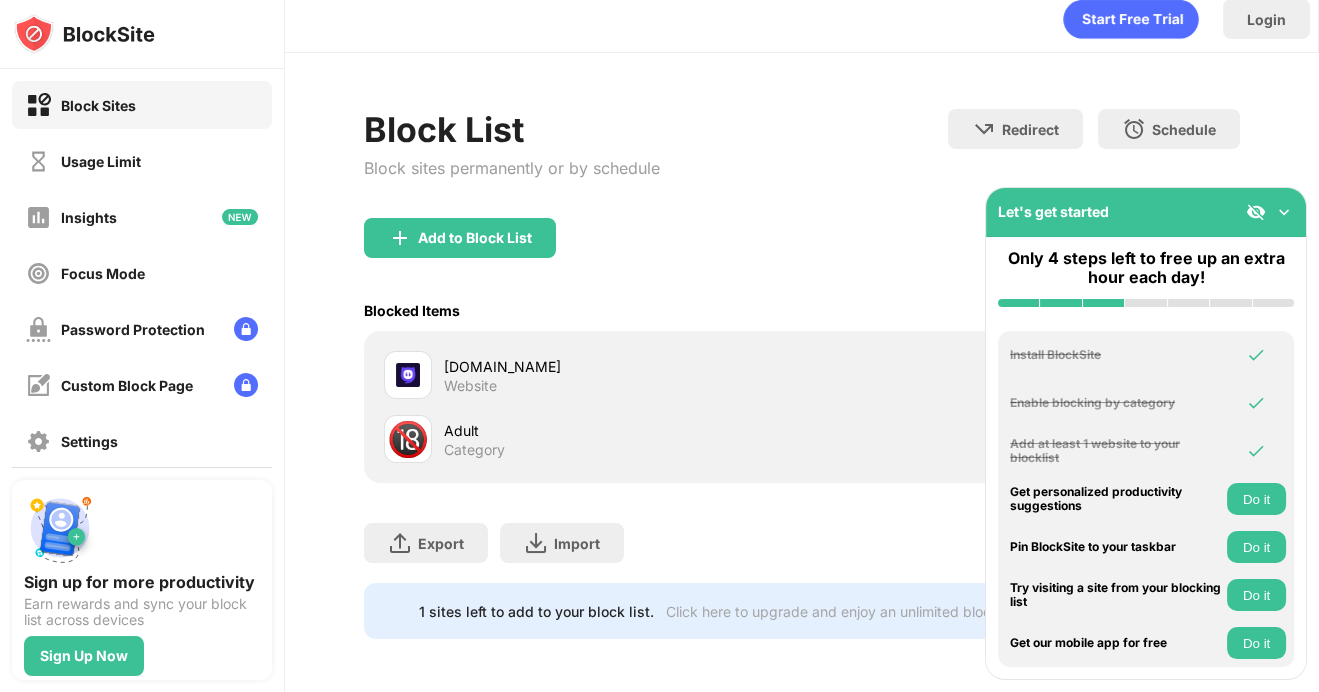 click on "Click here to upgrade and enjoy an unlimited block list." at bounding box center (845, 611) 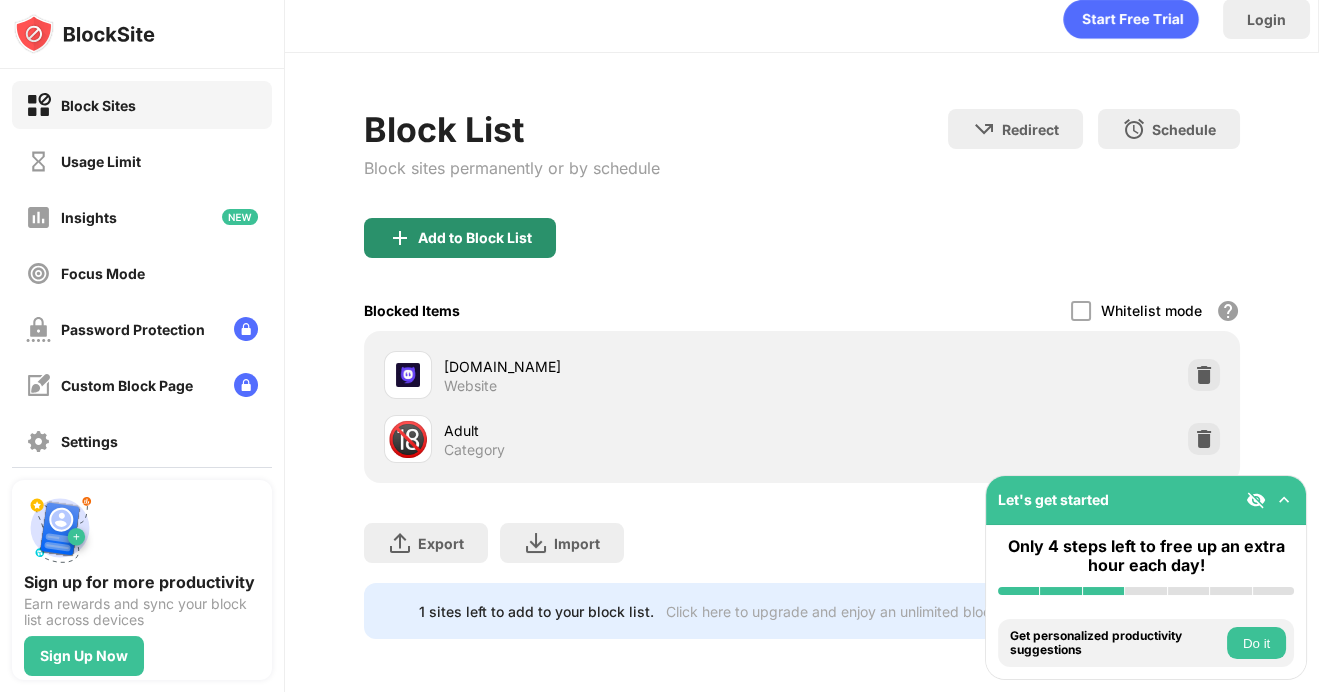 click on "Add to Block List" at bounding box center [460, 238] 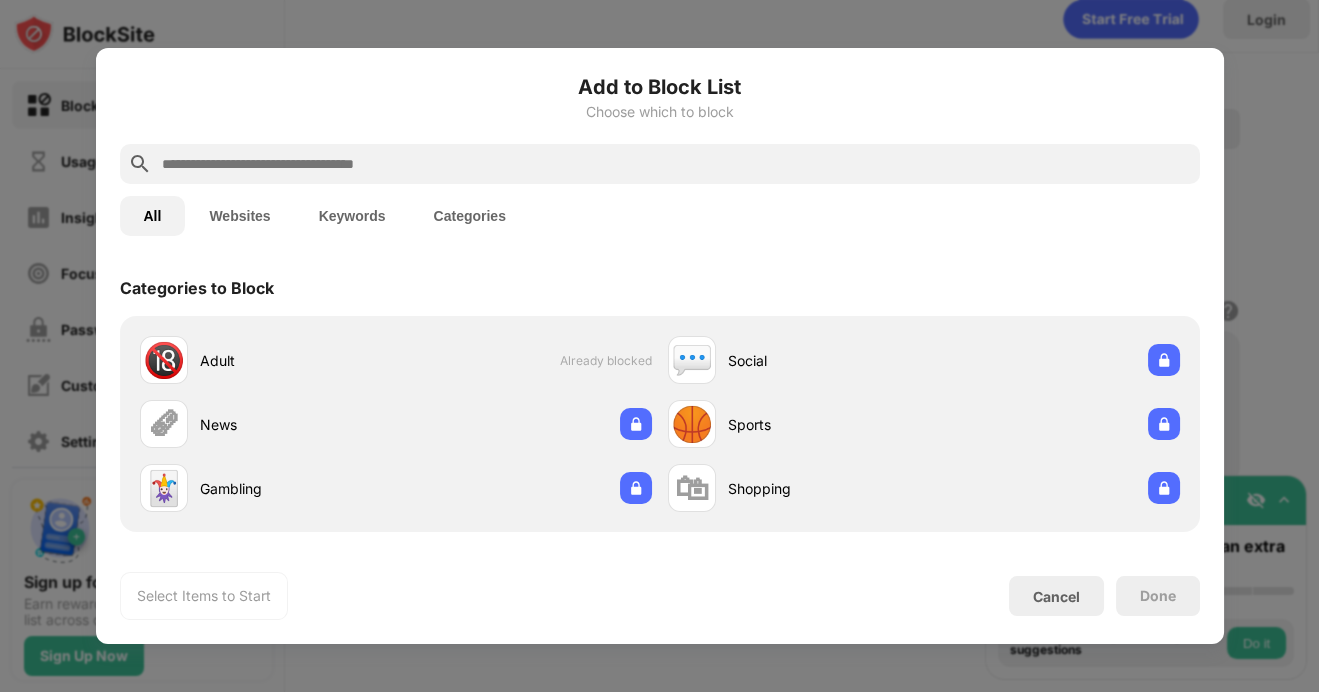 click at bounding box center (676, 164) 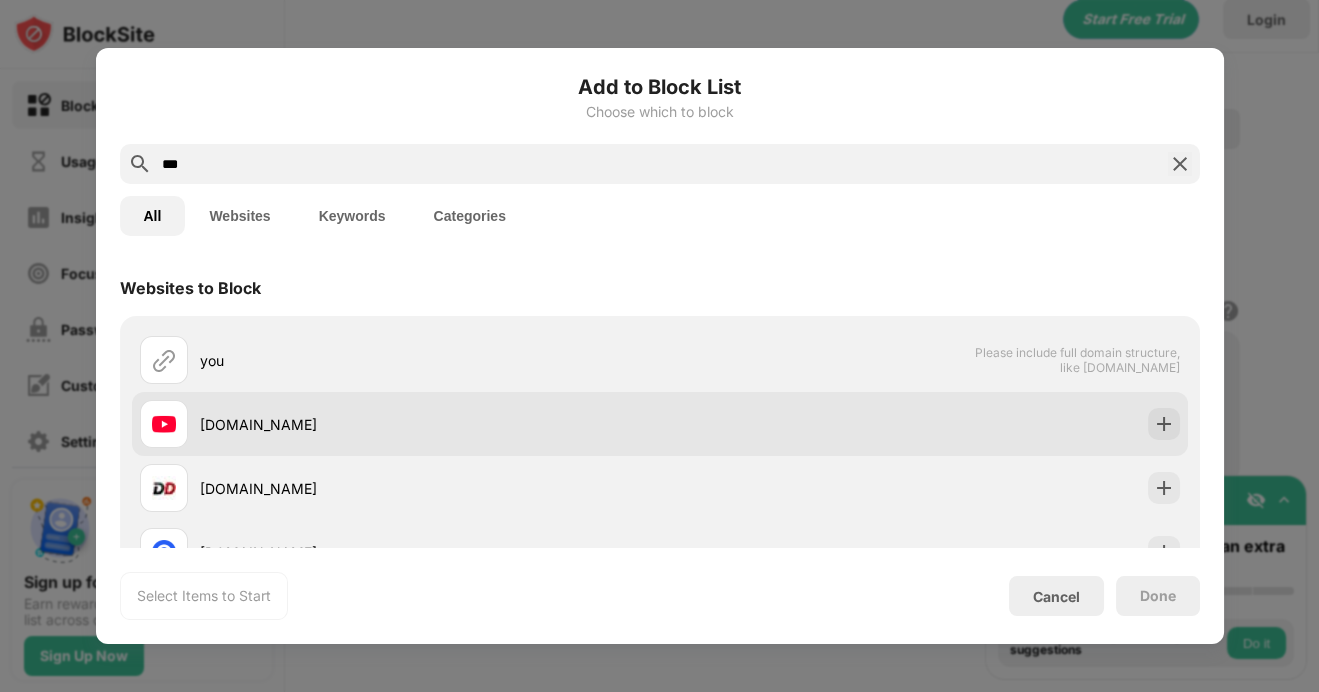 type on "***" 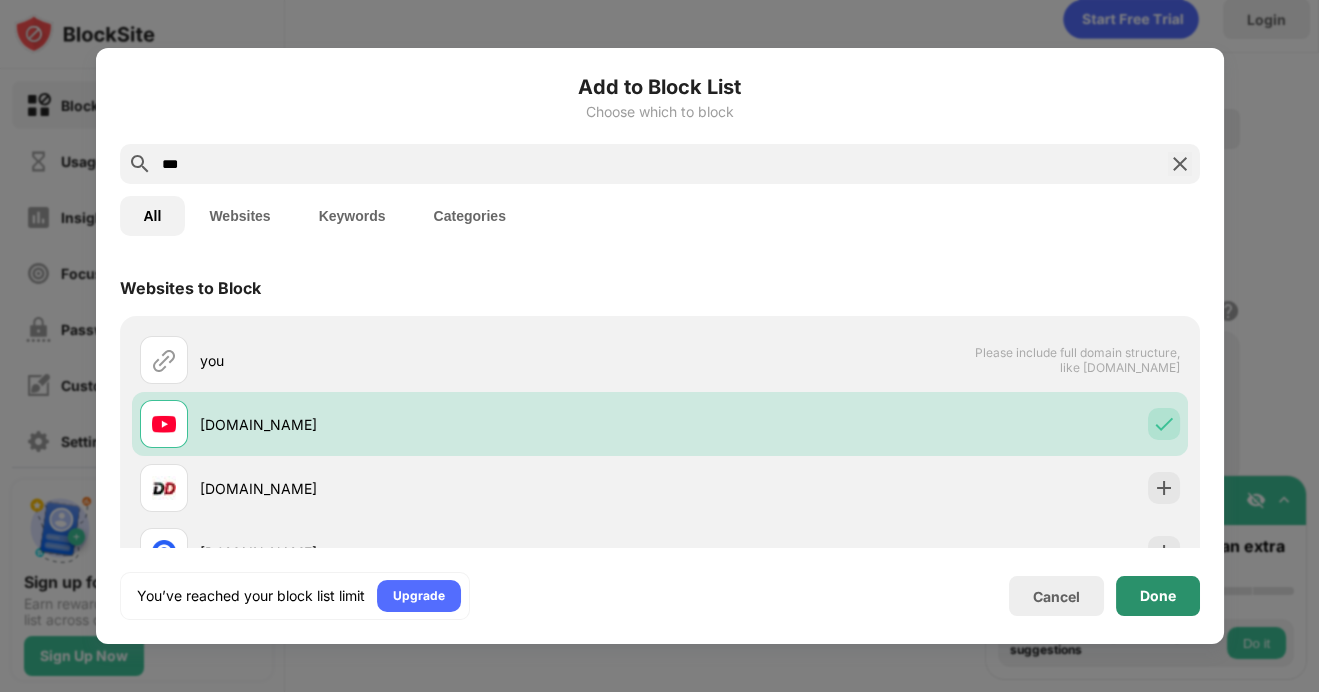 click on "Done" at bounding box center [1158, 596] 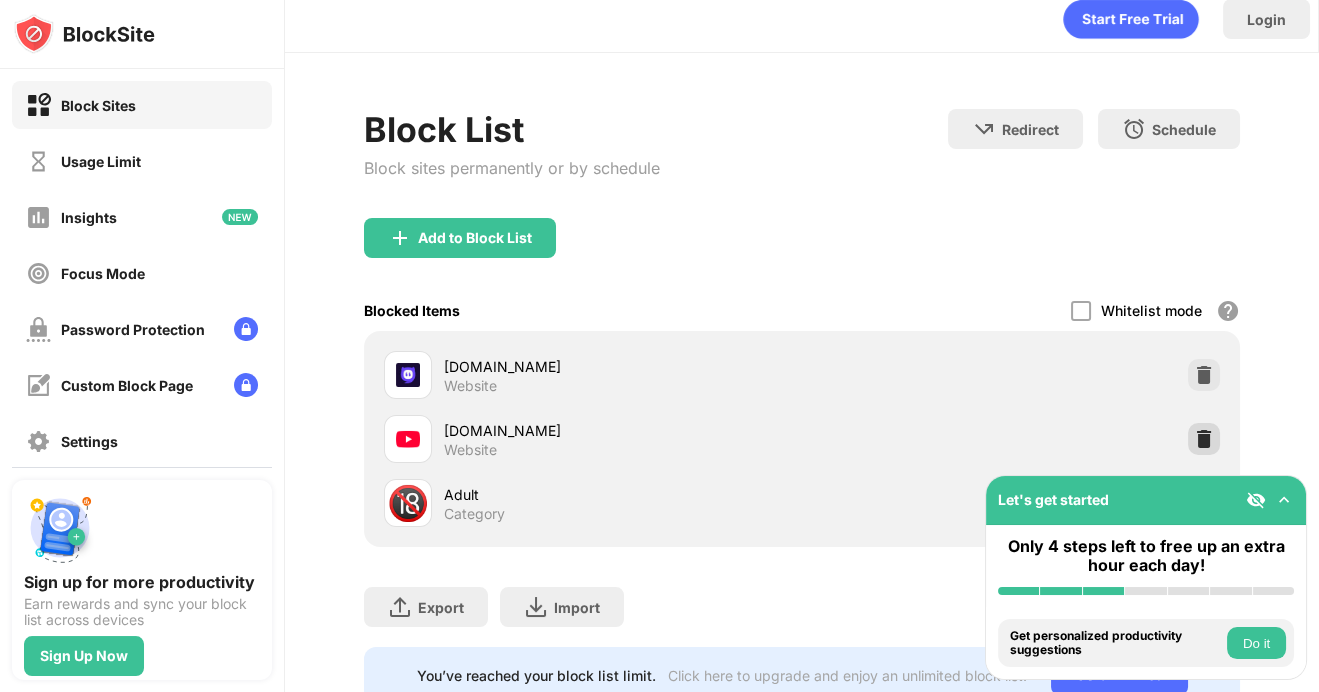 click at bounding box center [1204, 439] 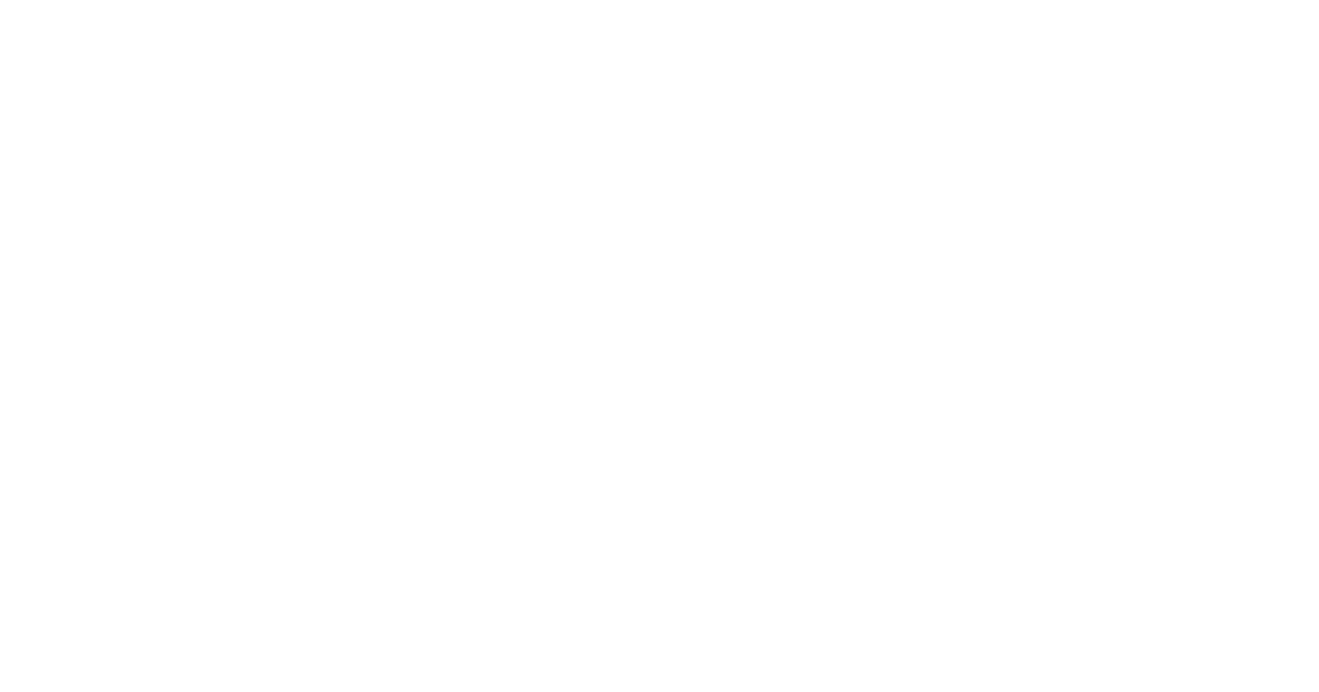 scroll, scrollTop: 0, scrollLeft: 0, axis: both 